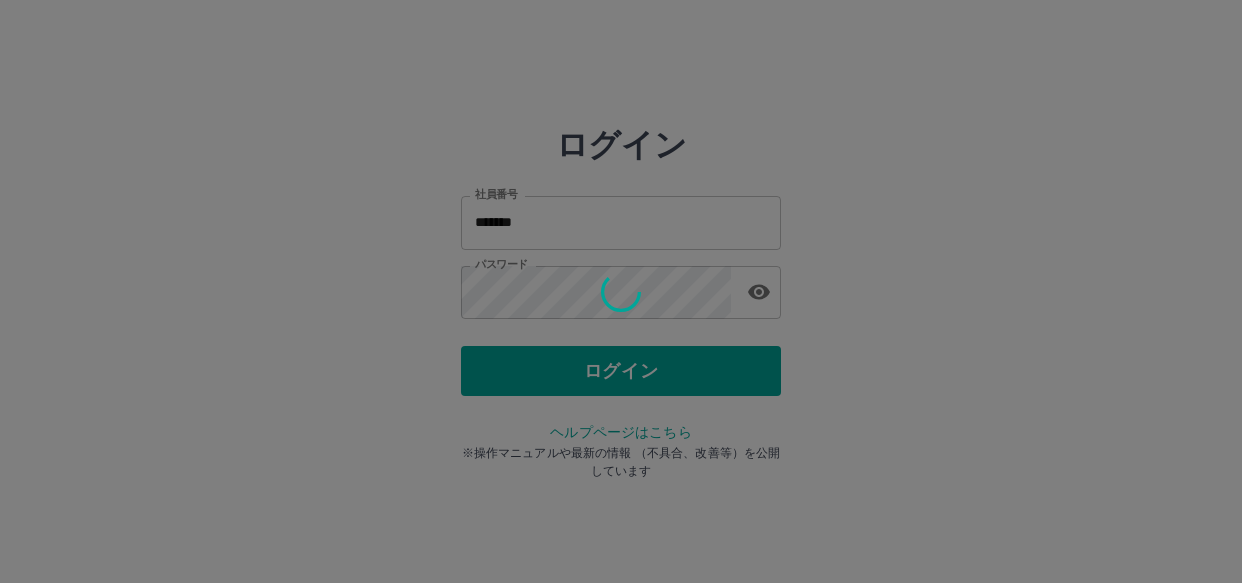 scroll, scrollTop: 0, scrollLeft: 0, axis: both 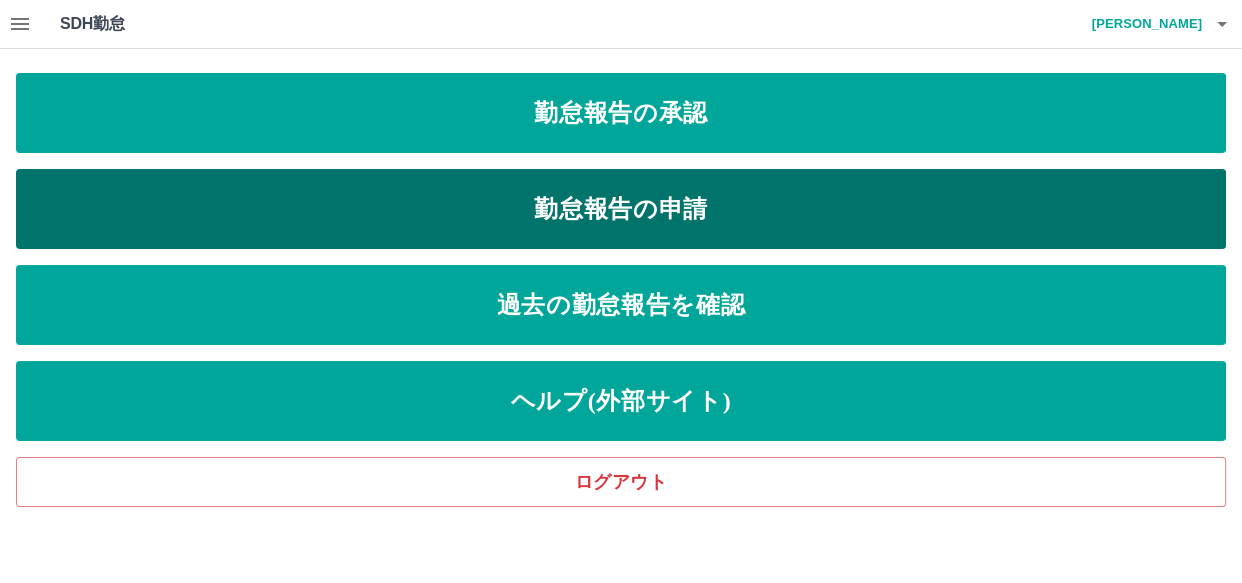 click on "勤怠報告の申請" at bounding box center [621, 209] 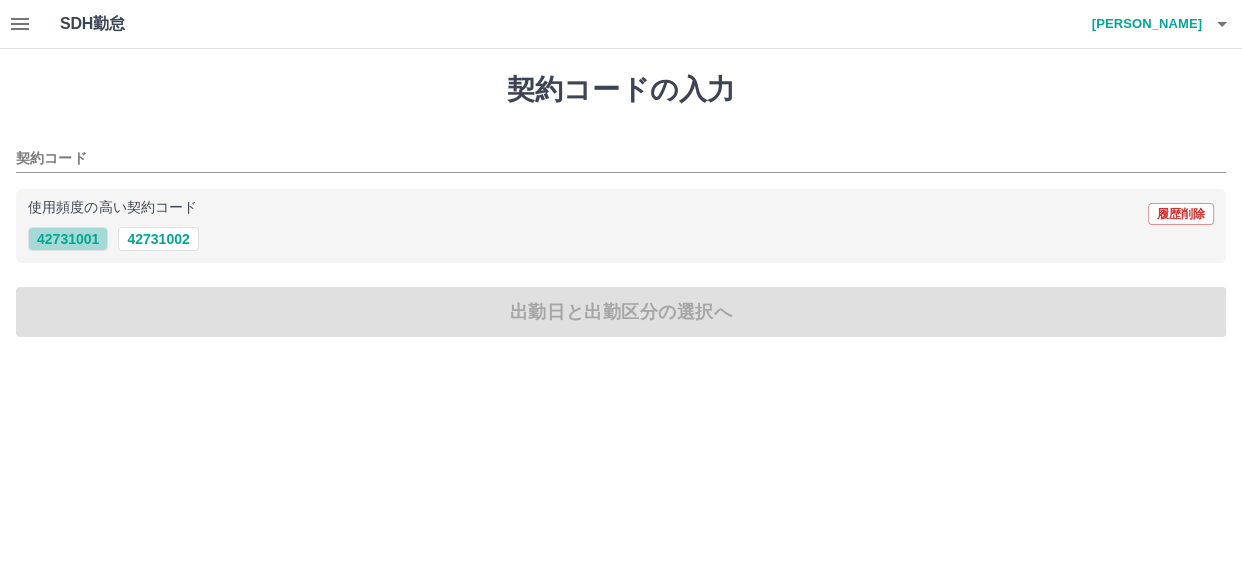 click on "42731001" at bounding box center [68, 239] 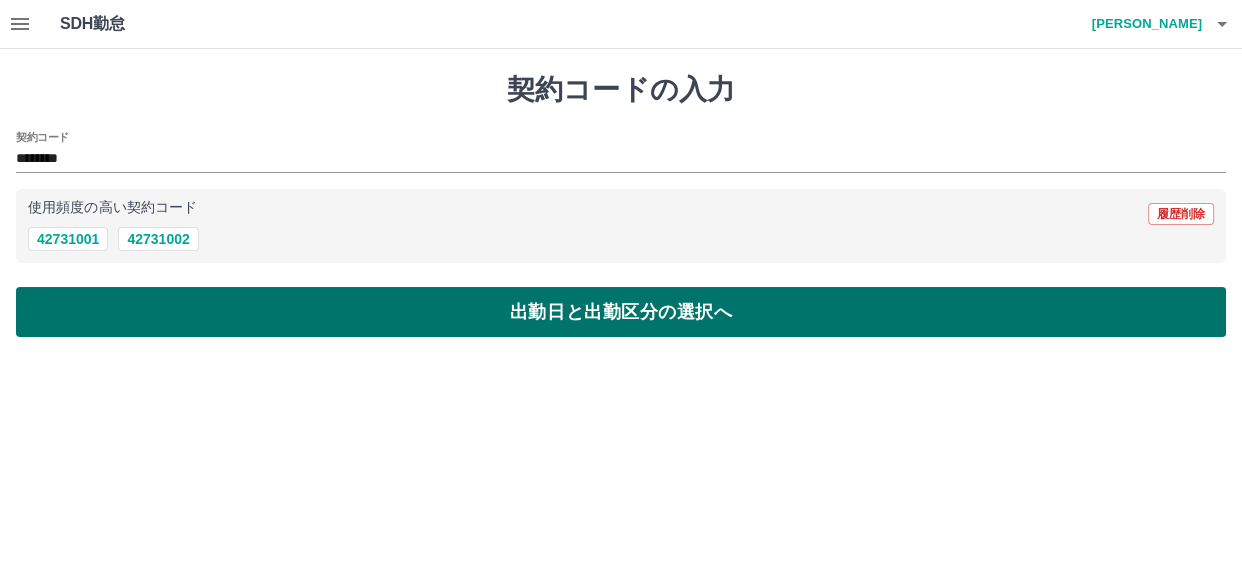 click on "出勤日と出勤区分の選択へ" at bounding box center (621, 312) 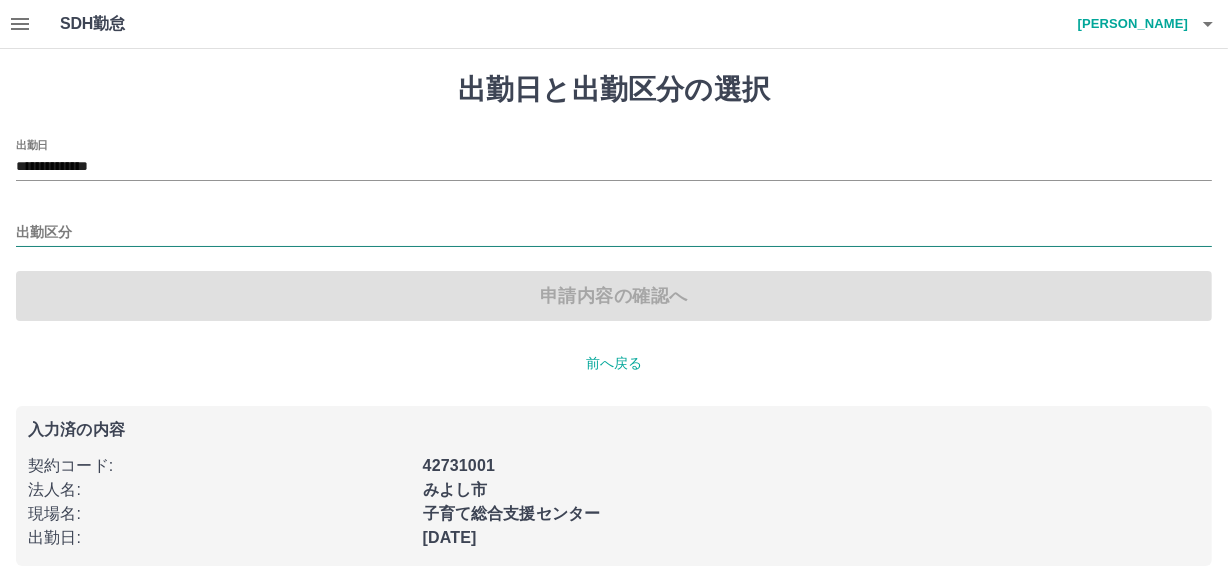 click on "出勤区分" at bounding box center (614, 233) 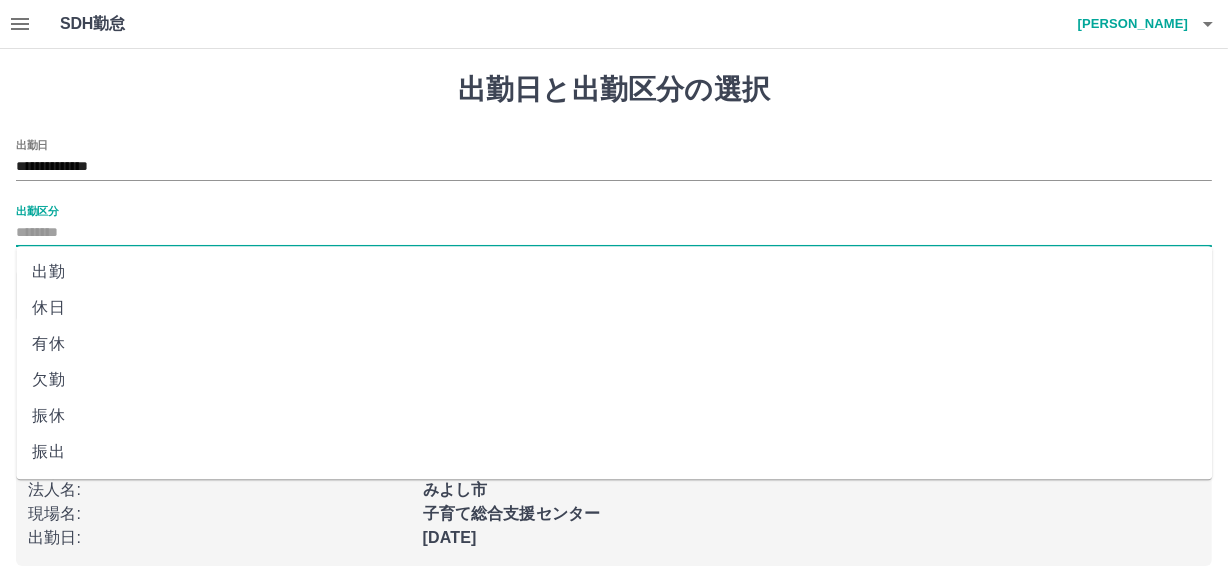 click on "出勤" at bounding box center (614, 272) 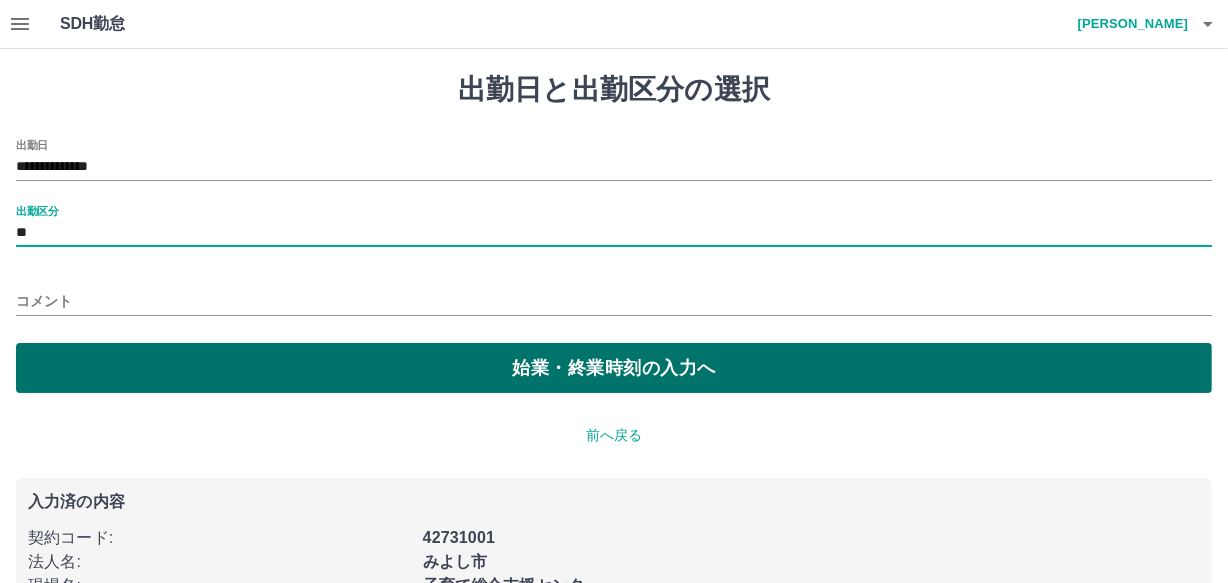 click on "始業・終業時刻の入力へ" at bounding box center (614, 368) 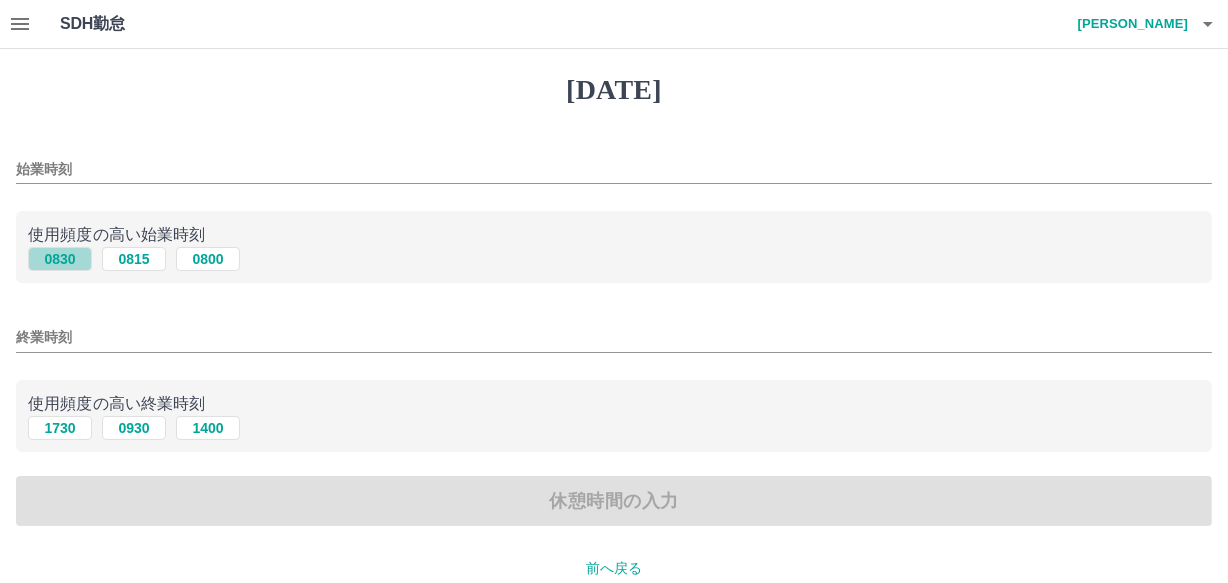 click on "0830" at bounding box center (60, 259) 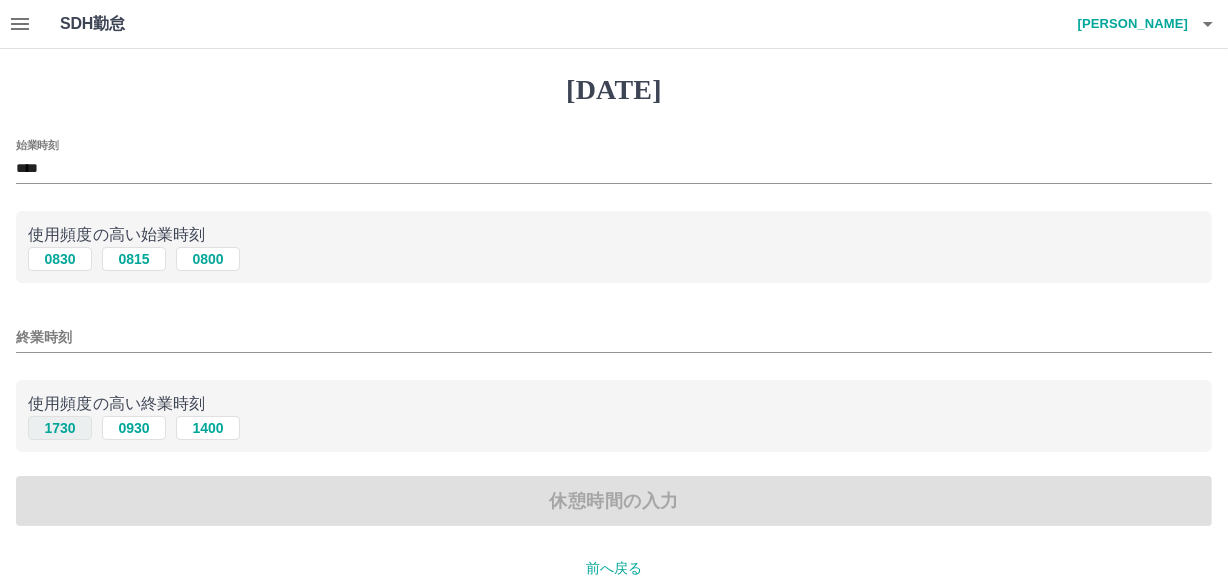 click on "1730" at bounding box center [60, 428] 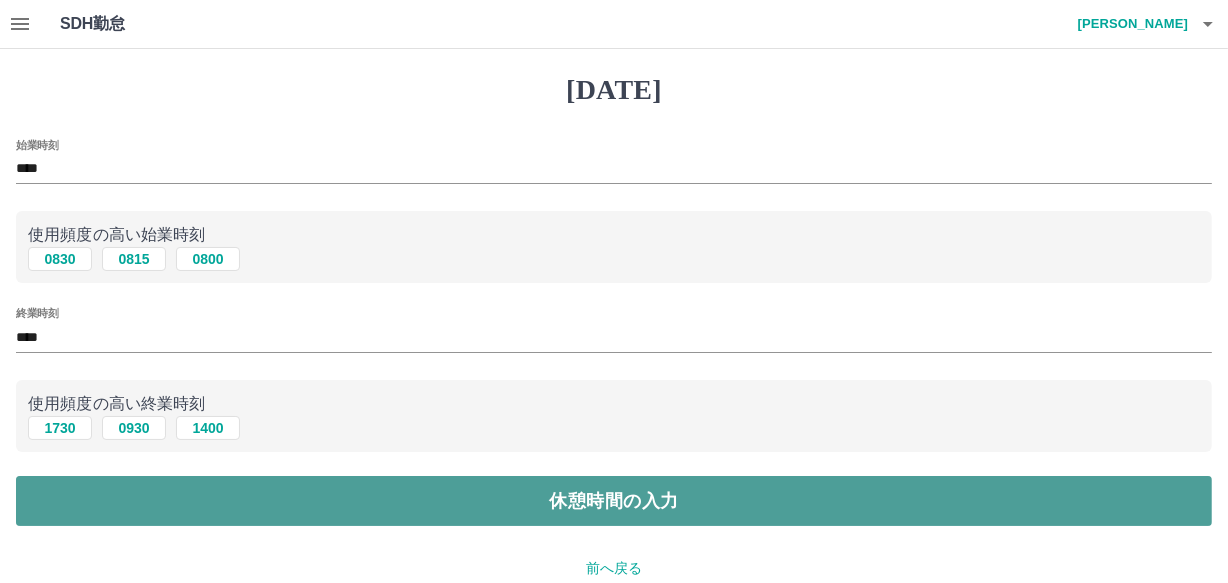 click on "休憩時間の入力" at bounding box center (614, 501) 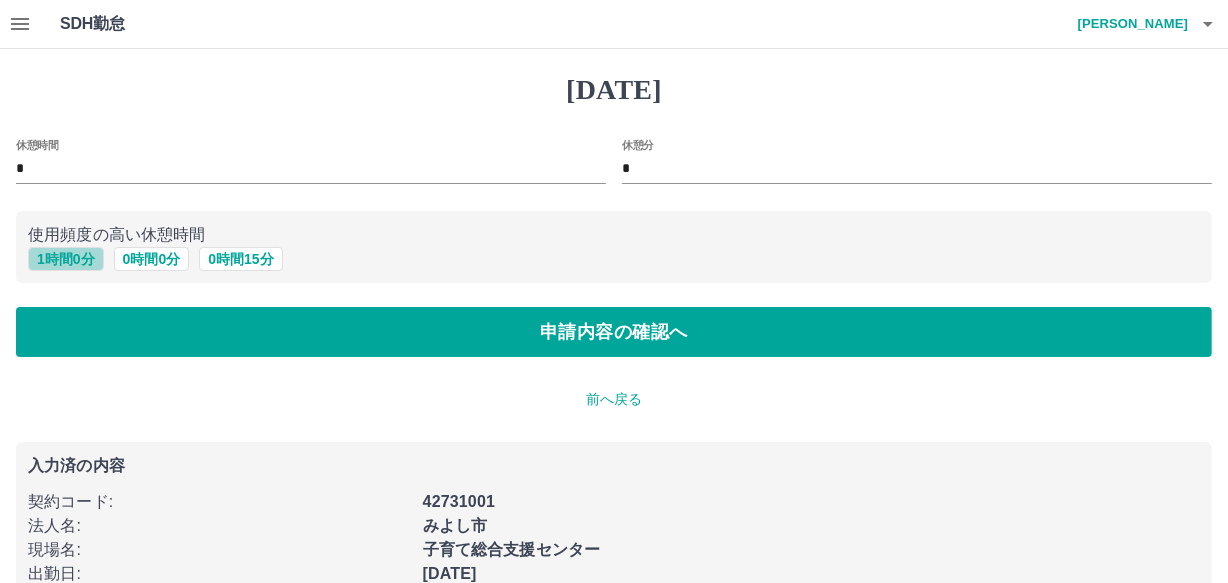 click on "1 時間 0 分" at bounding box center (66, 259) 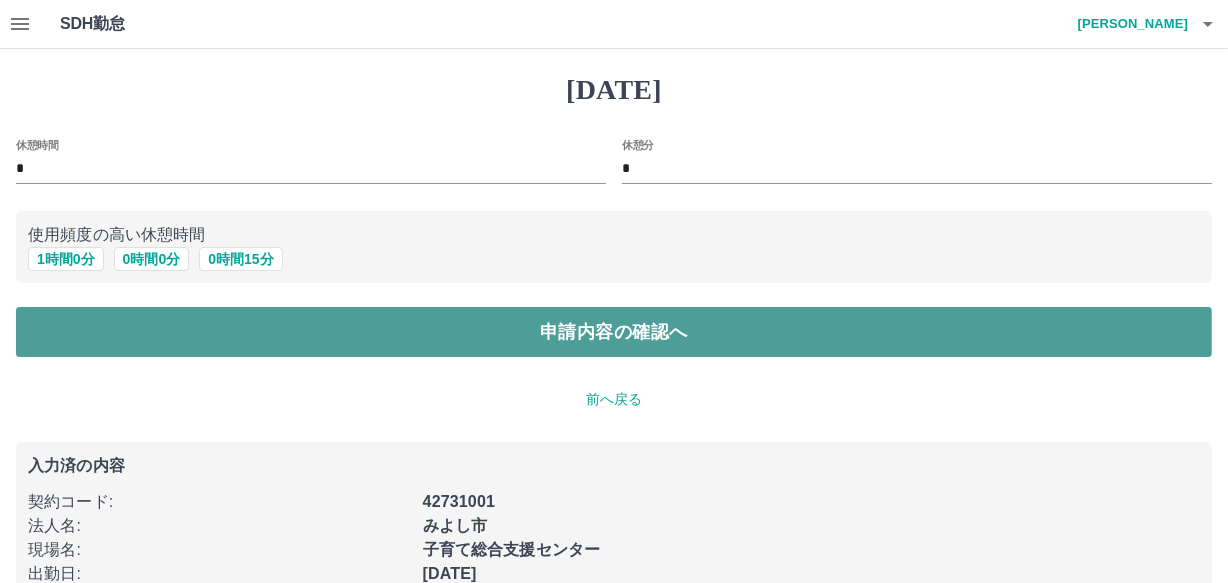 click on "申請内容の確認へ" at bounding box center [614, 332] 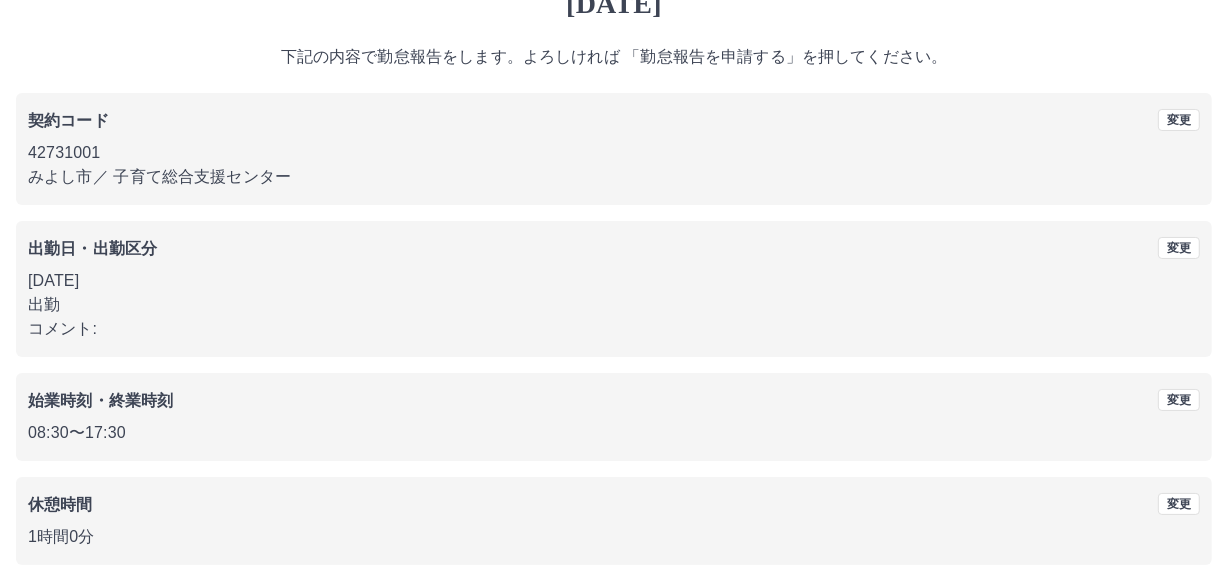 scroll, scrollTop: 165, scrollLeft: 0, axis: vertical 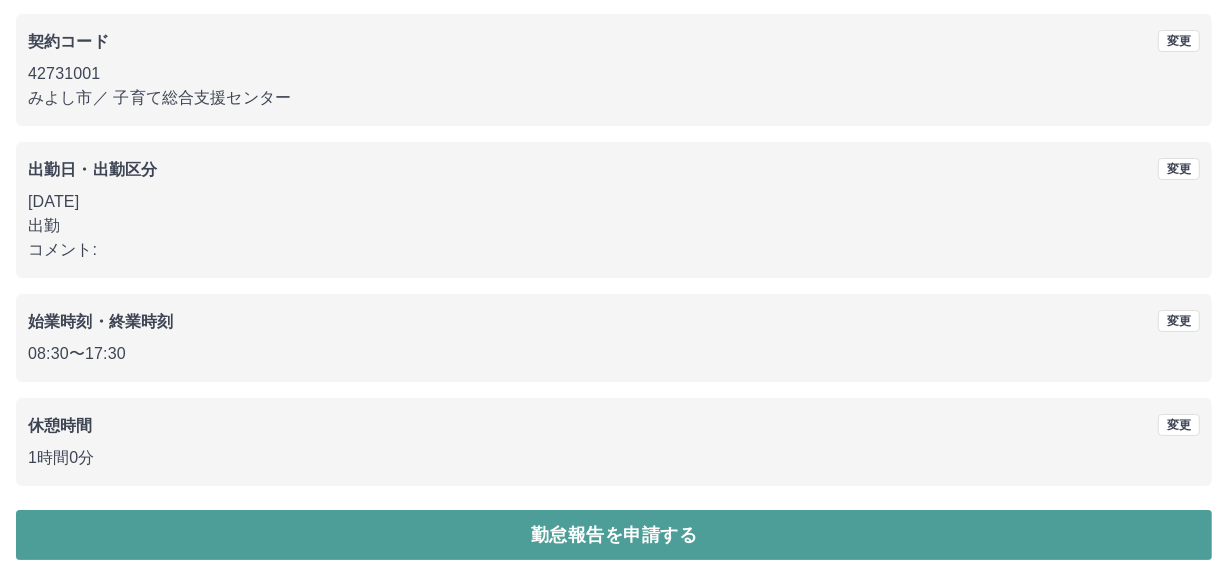click on "勤怠報告を申請する" at bounding box center (614, 535) 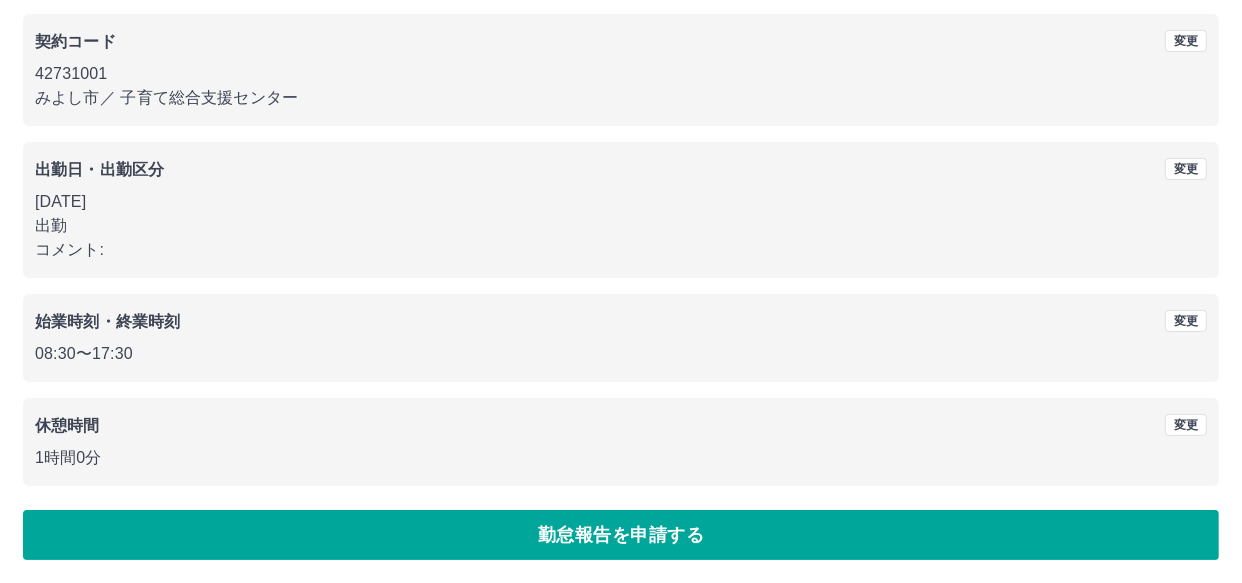scroll, scrollTop: 0, scrollLeft: 0, axis: both 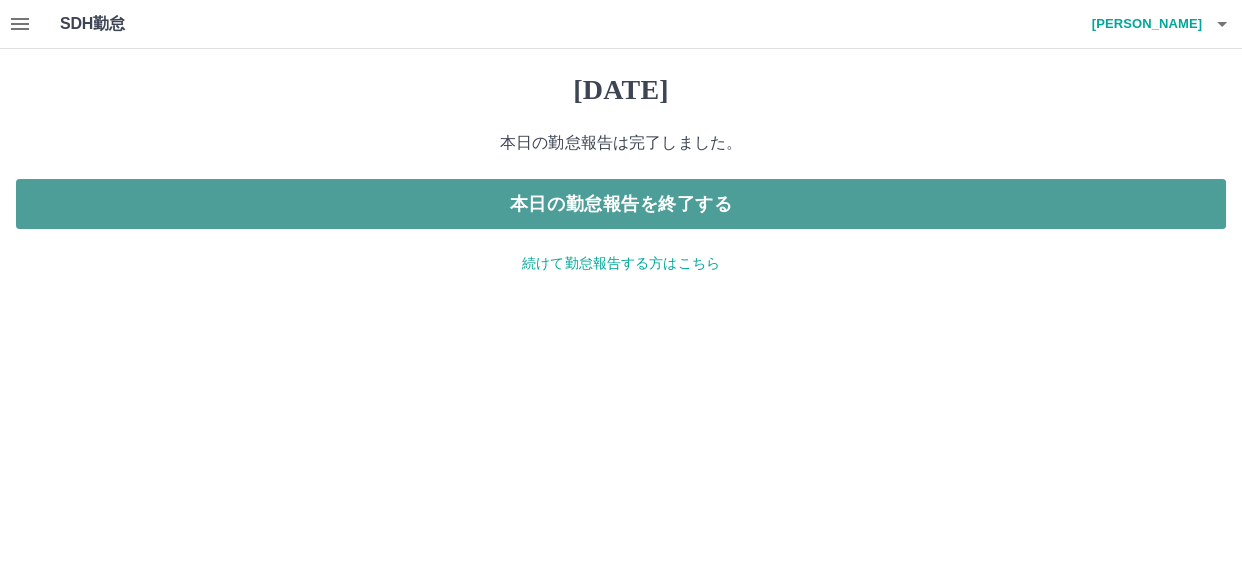click on "本日の勤怠報告を終了する" at bounding box center [621, 204] 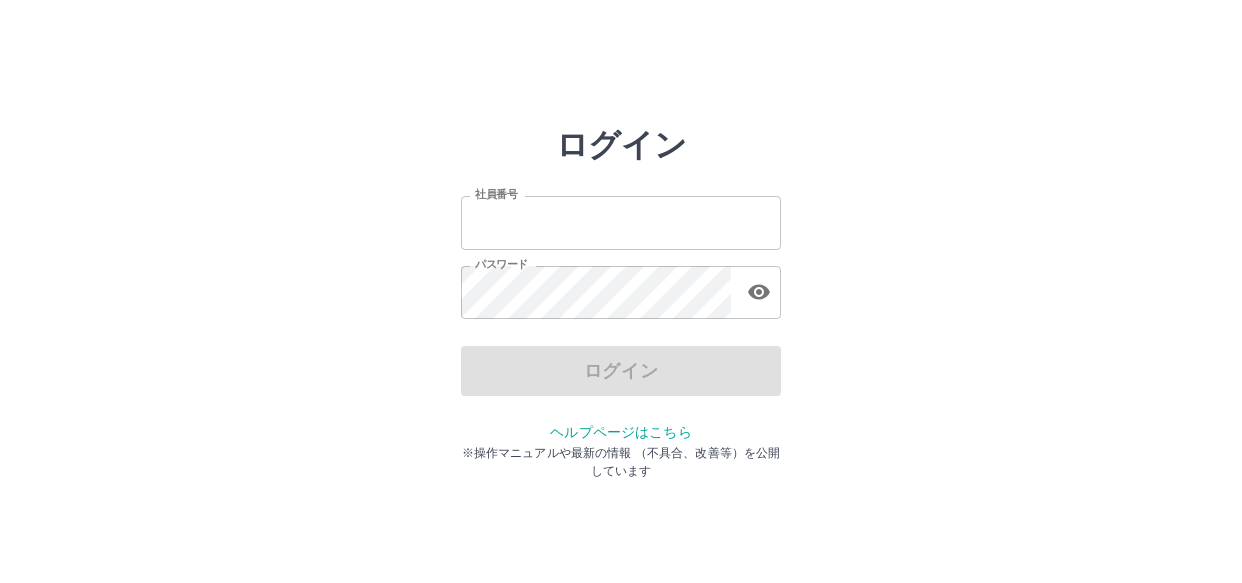 scroll, scrollTop: 0, scrollLeft: 0, axis: both 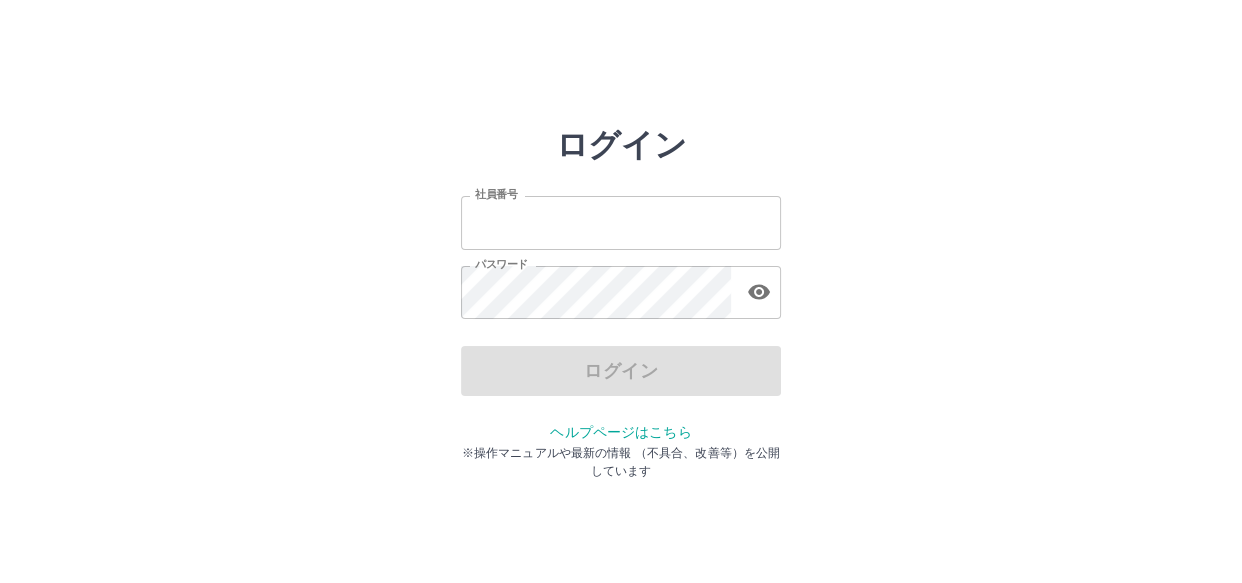 type on "*******" 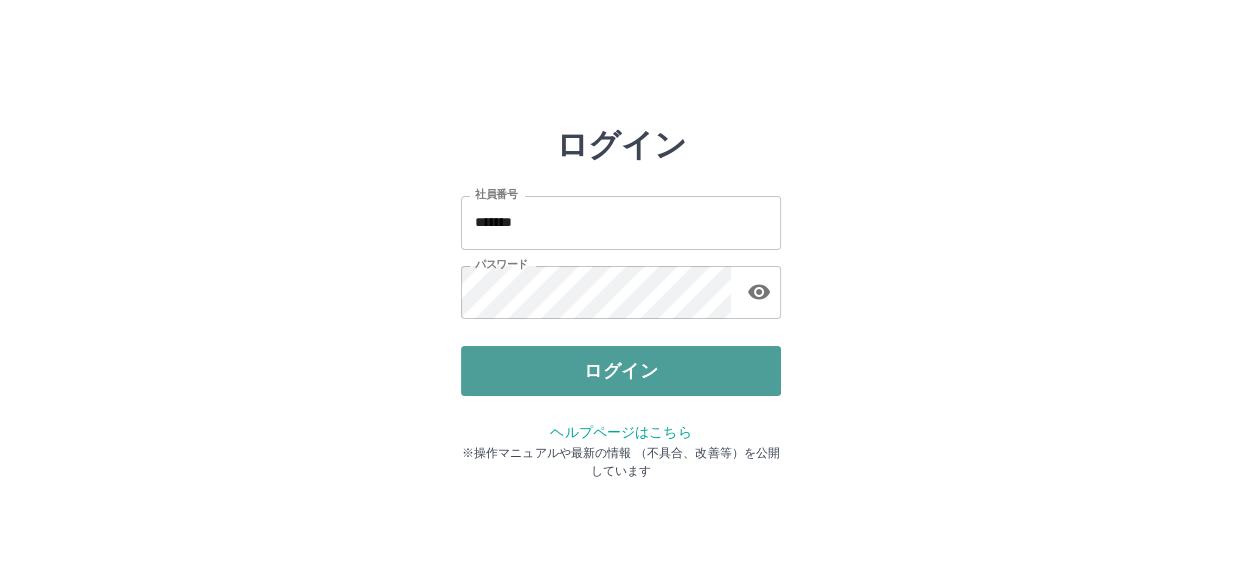 click on "ログイン" at bounding box center [621, 371] 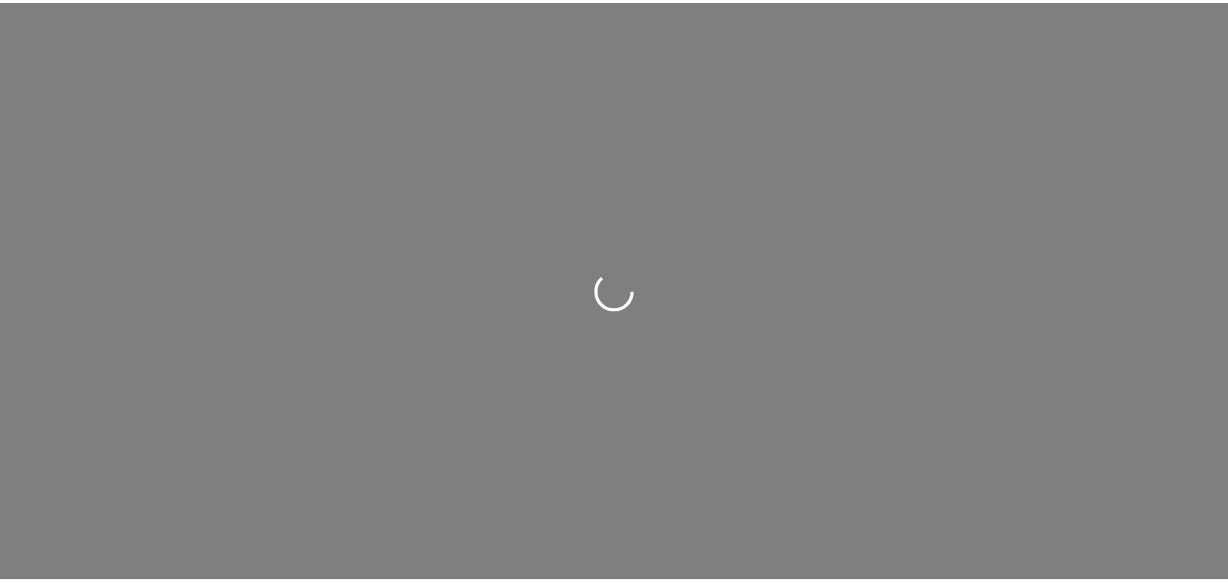 scroll, scrollTop: 0, scrollLeft: 0, axis: both 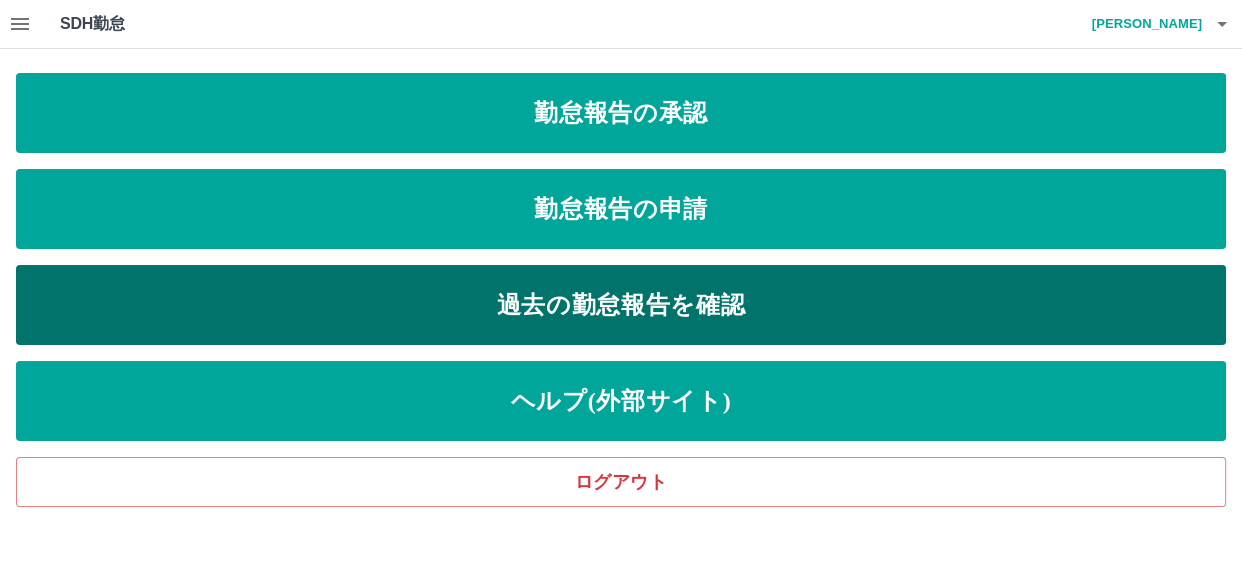 drag, startPoint x: 264, startPoint y: 544, endPoint x: 270, endPoint y: 264, distance: 280.06427 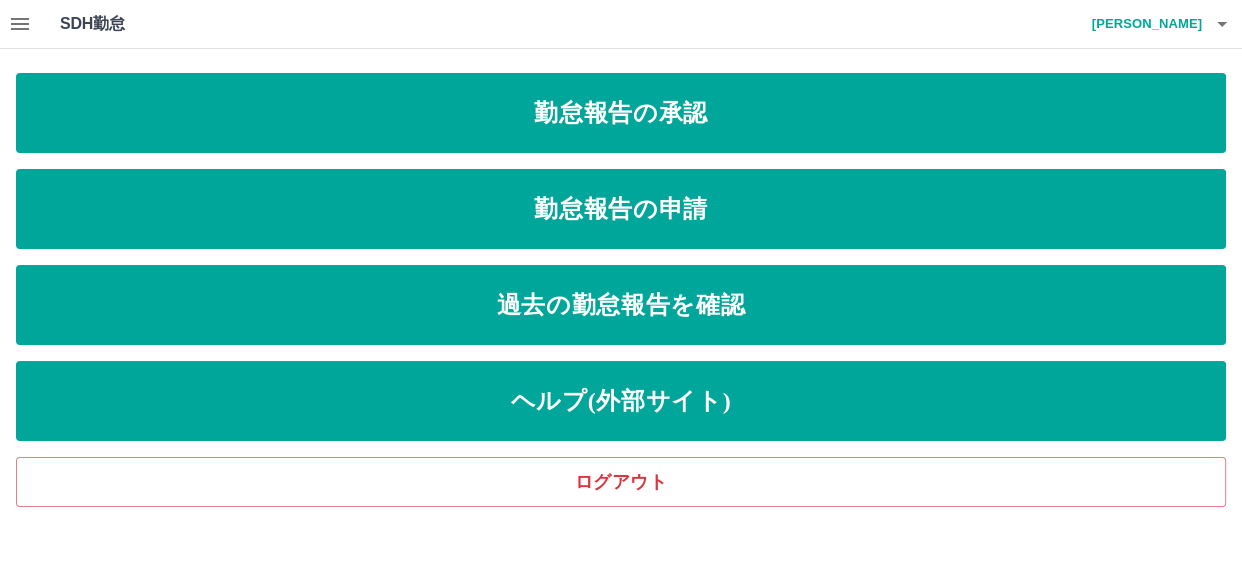click on "SDH勤怠 田地　美直子" at bounding box center (621, 24) 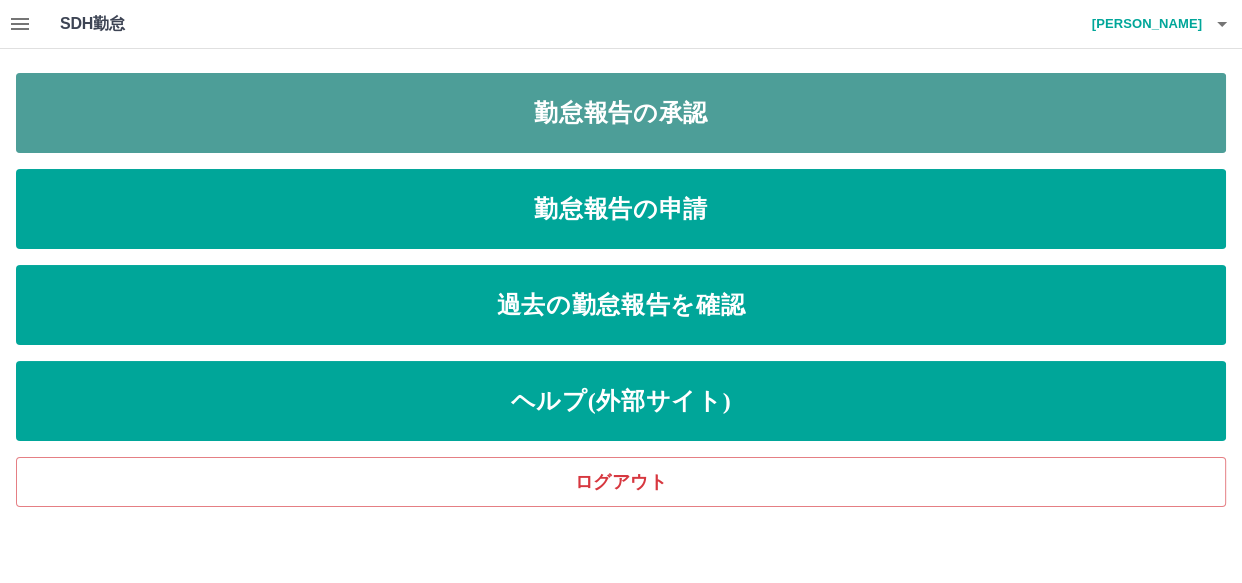 click on "勤怠報告の承認" at bounding box center [621, 113] 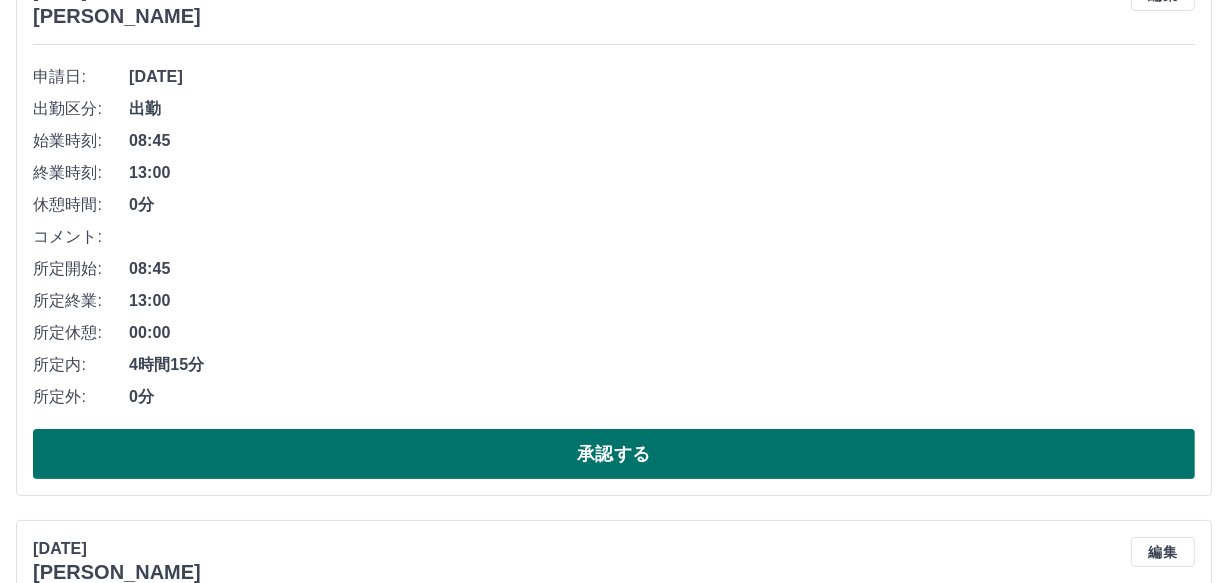 click on "承認する" at bounding box center (614, 454) 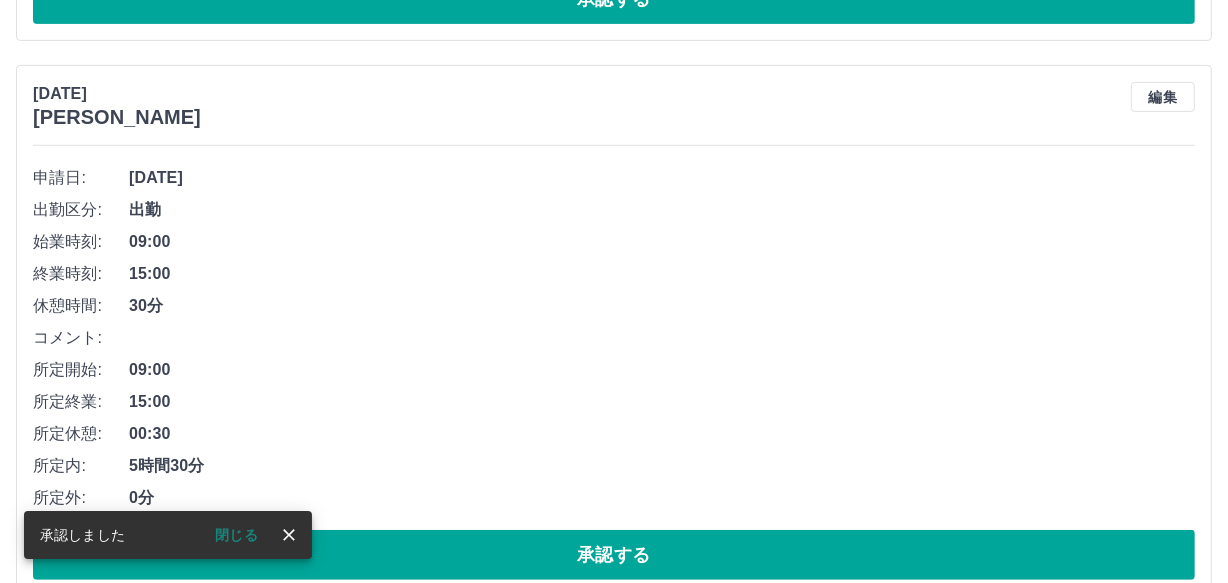 scroll, scrollTop: 171, scrollLeft: 0, axis: vertical 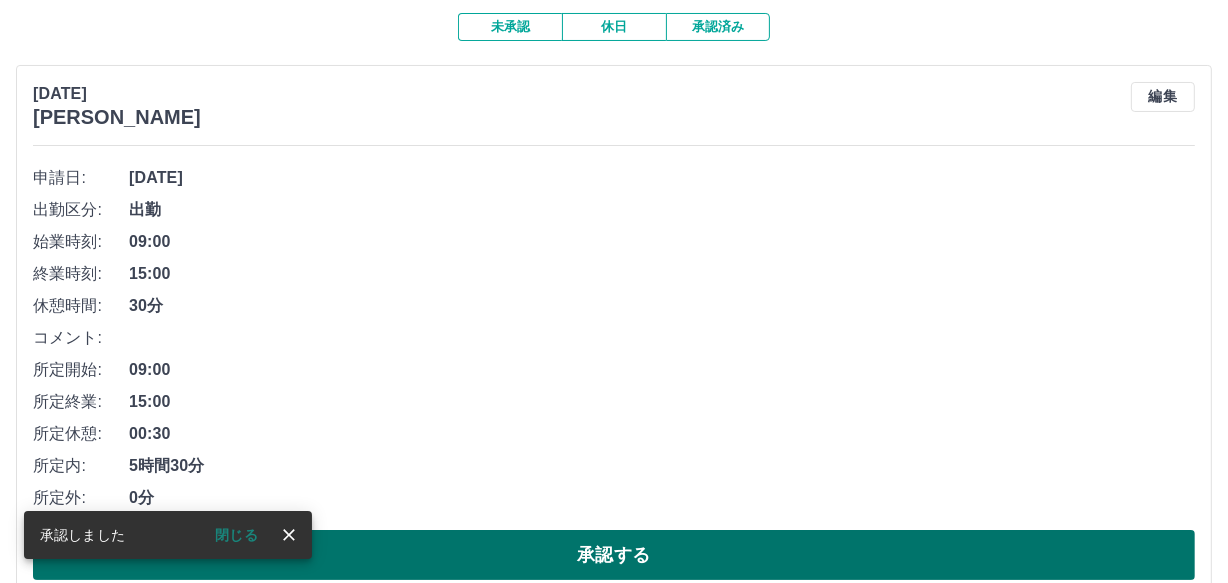 click on "承認する" at bounding box center (614, 555) 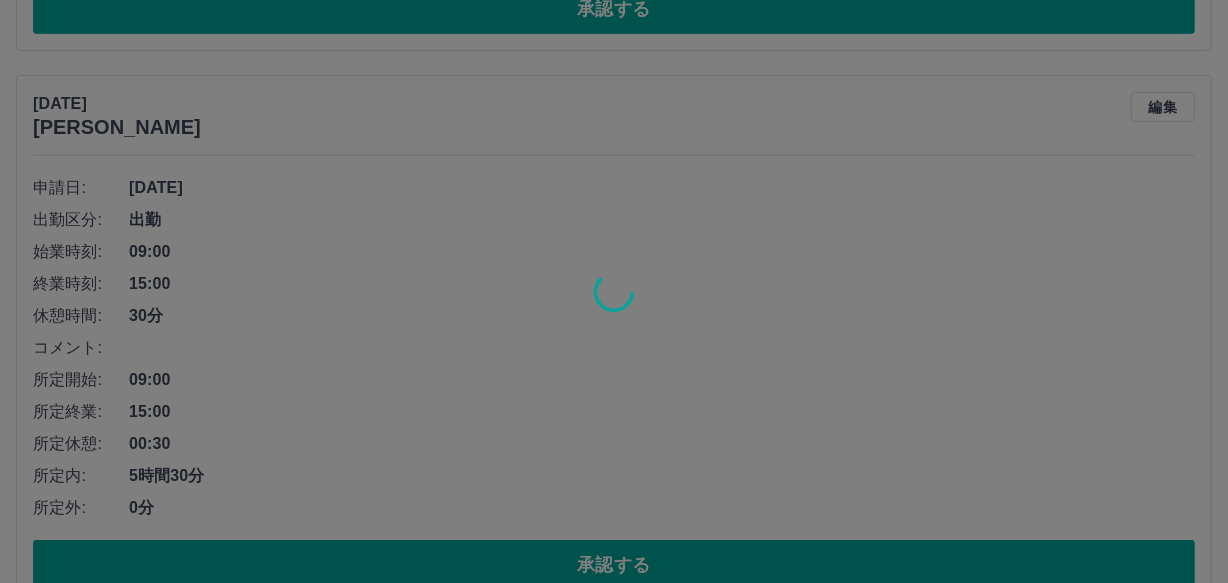 scroll, scrollTop: 161, scrollLeft: 0, axis: vertical 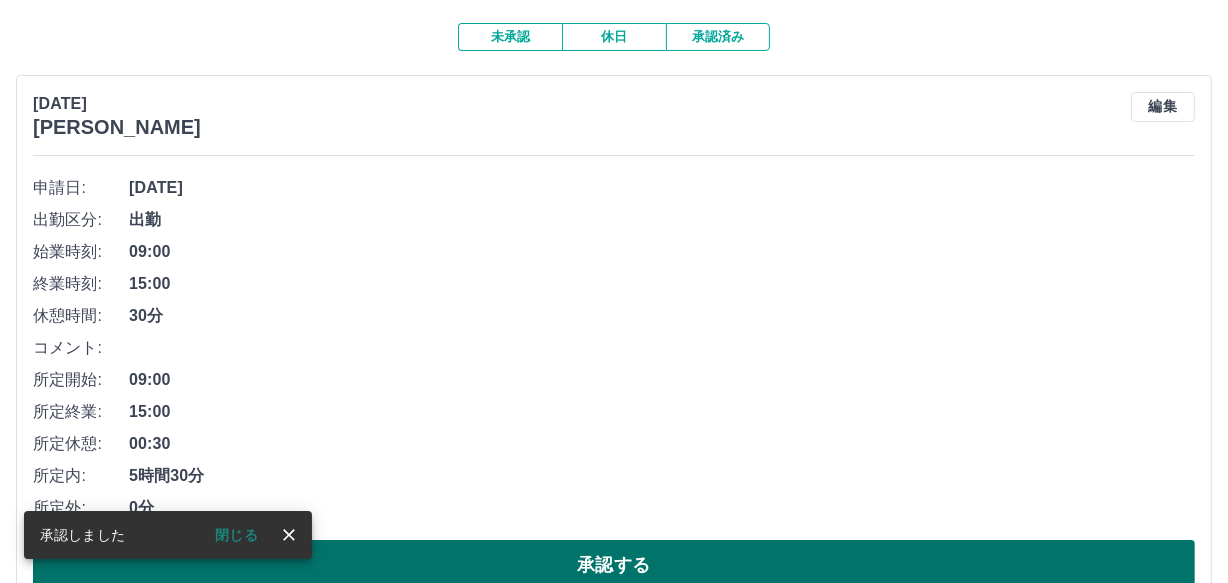 click on "承認する" at bounding box center [614, 565] 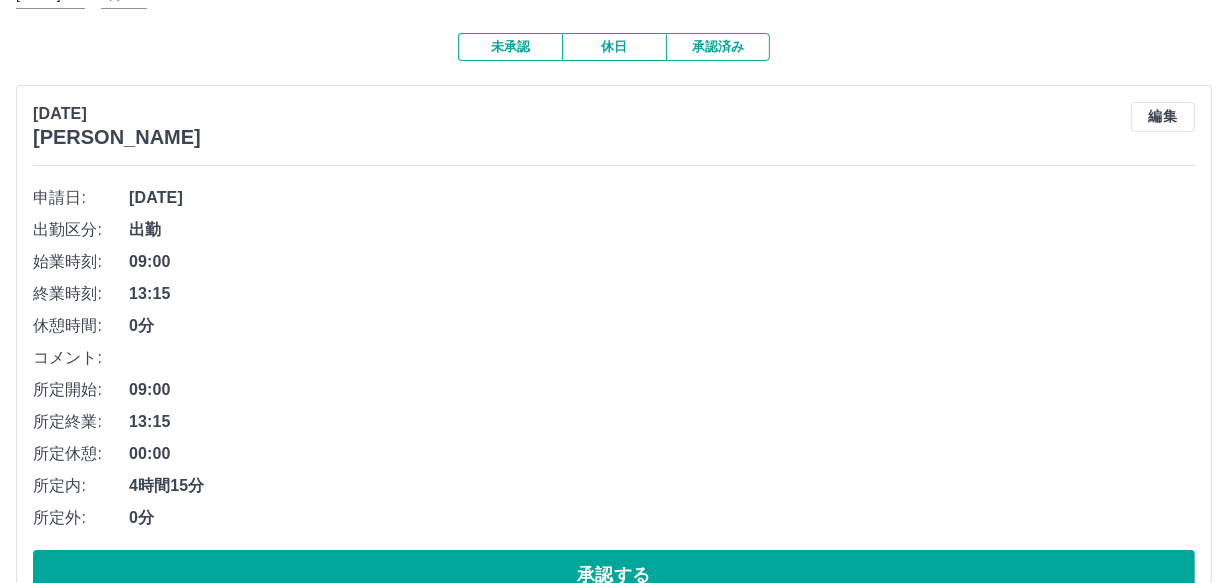 scroll, scrollTop: 242, scrollLeft: 0, axis: vertical 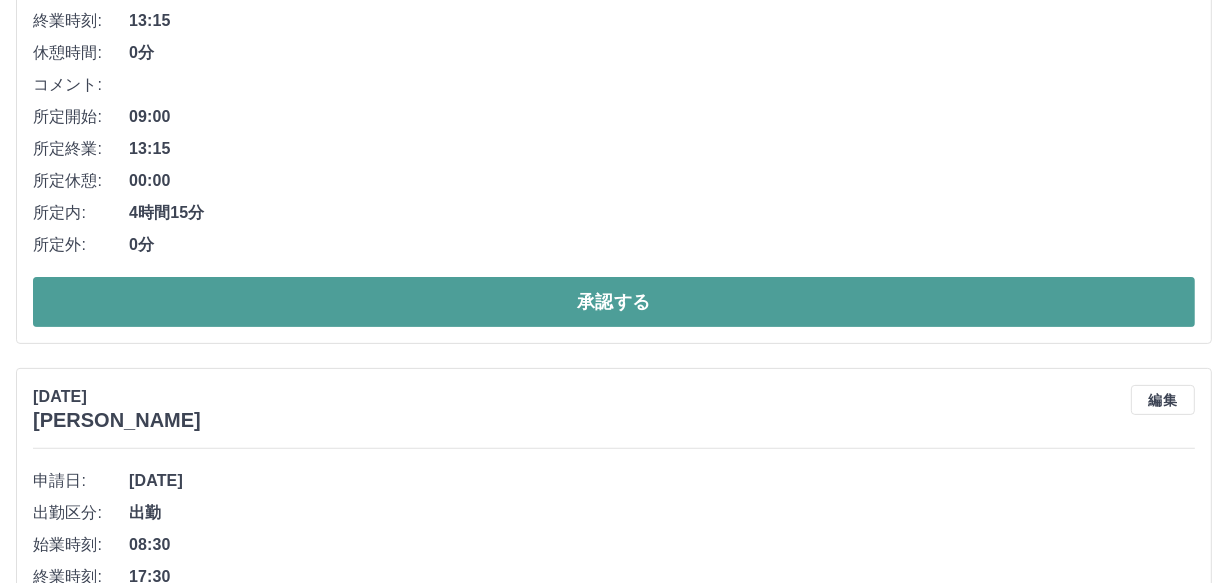 click on "承認する" at bounding box center (614, 302) 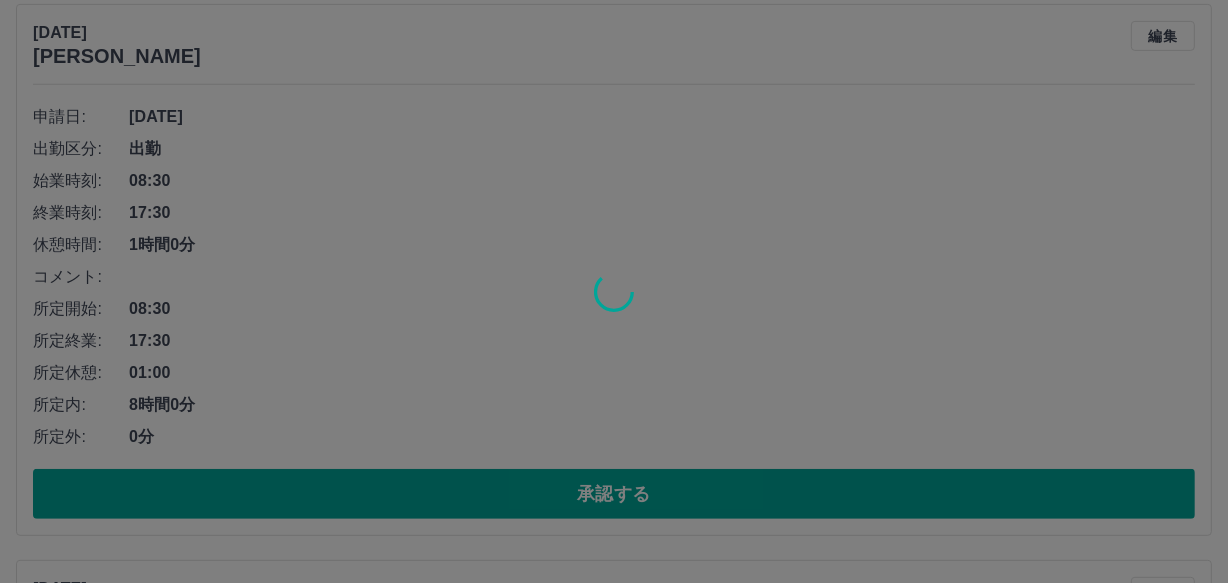 scroll, scrollTop: 697, scrollLeft: 0, axis: vertical 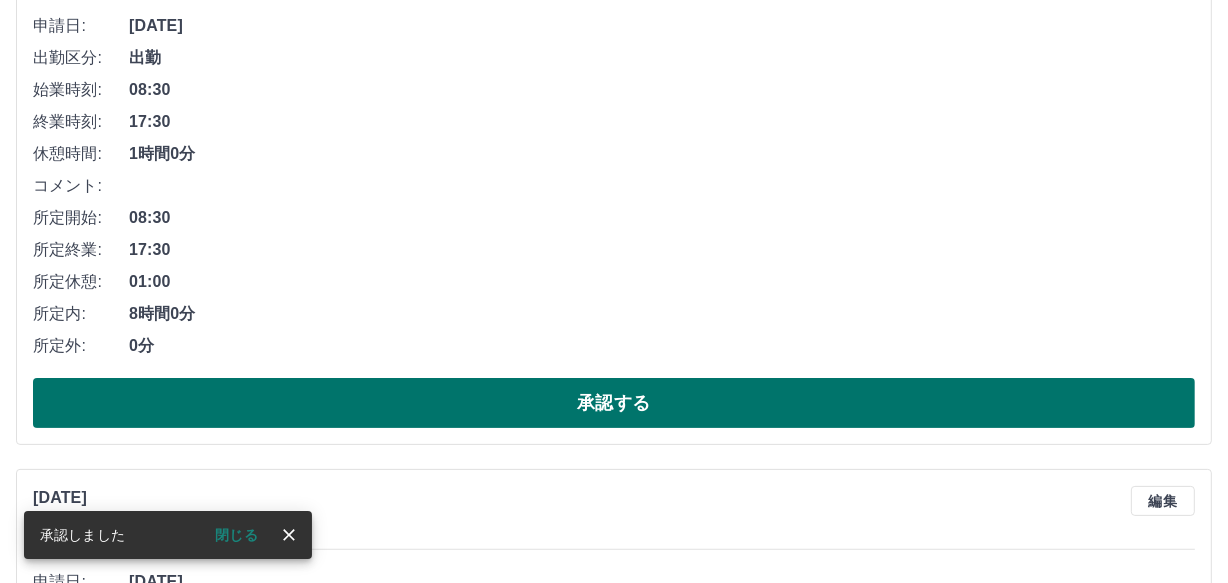 click on "承認する" at bounding box center [614, 403] 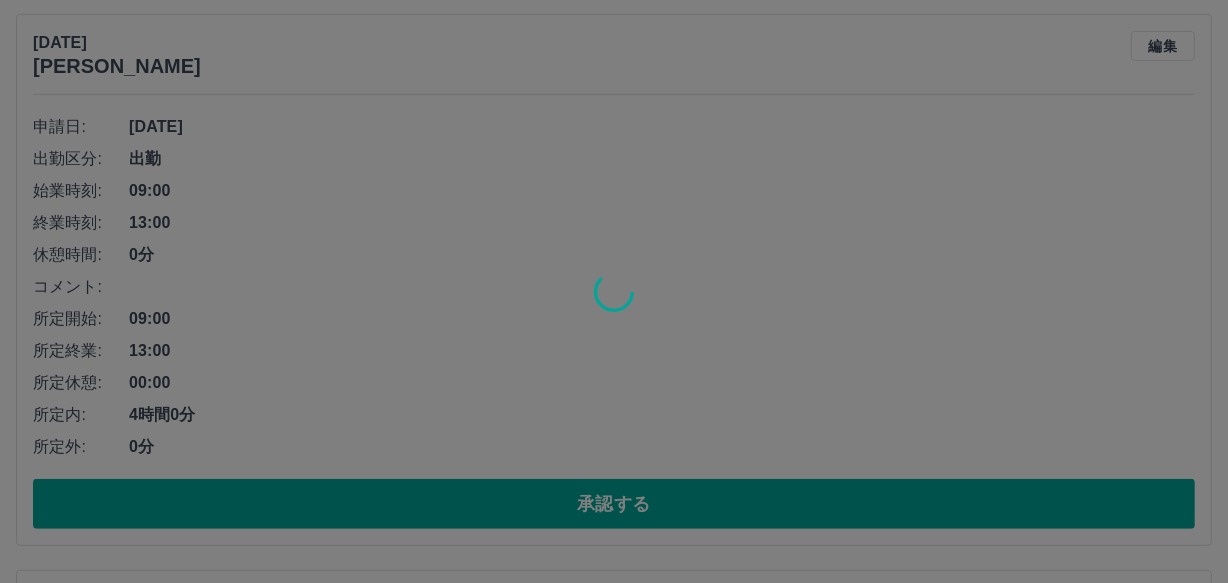 scroll, scrollTop: 222, scrollLeft: 0, axis: vertical 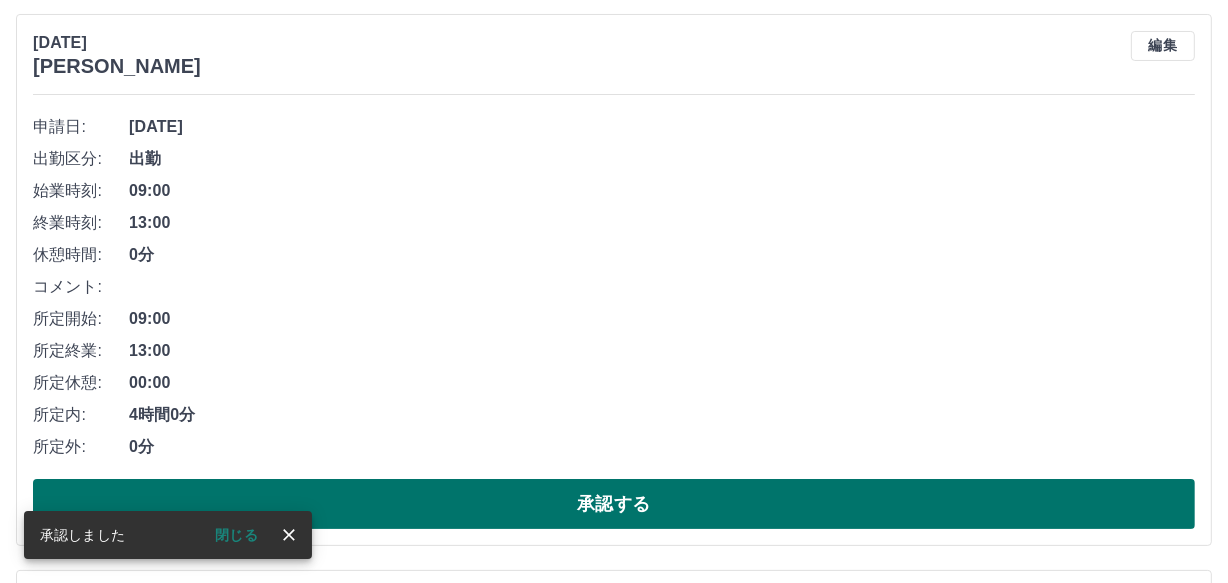 click on "承認する" at bounding box center (614, 504) 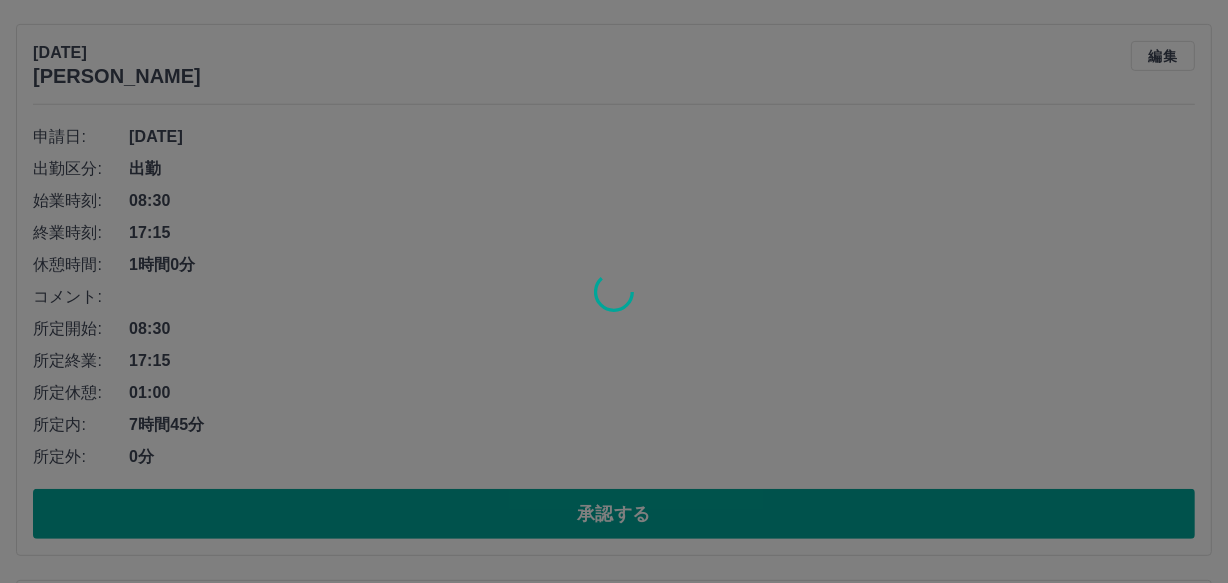 scroll, scrollTop: 212, scrollLeft: 0, axis: vertical 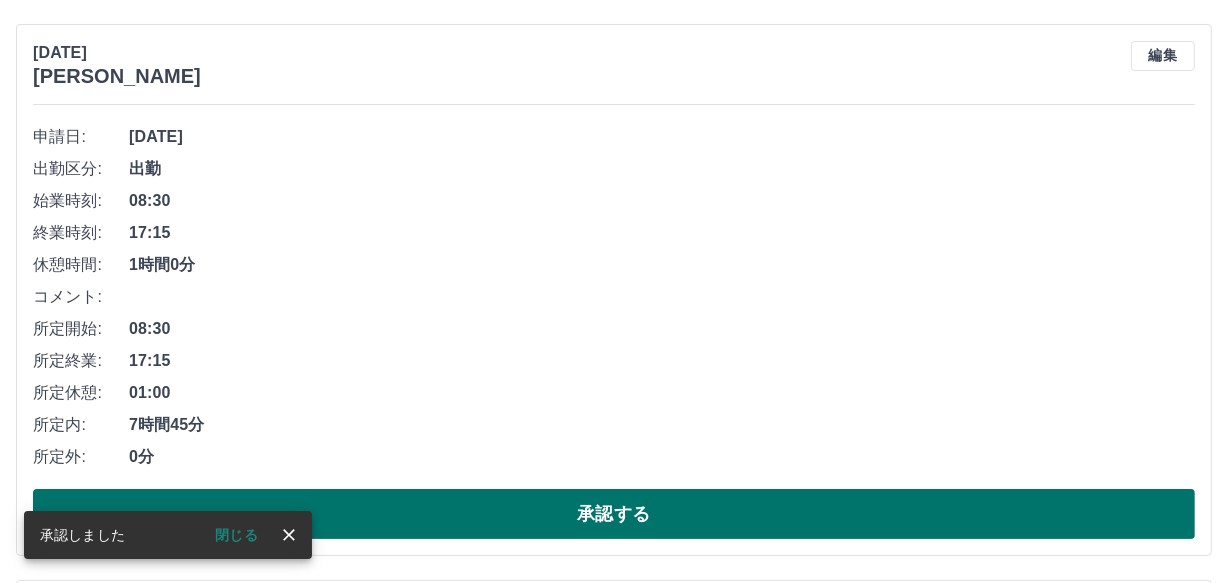 click on "承認する" at bounding box center (614, 514) 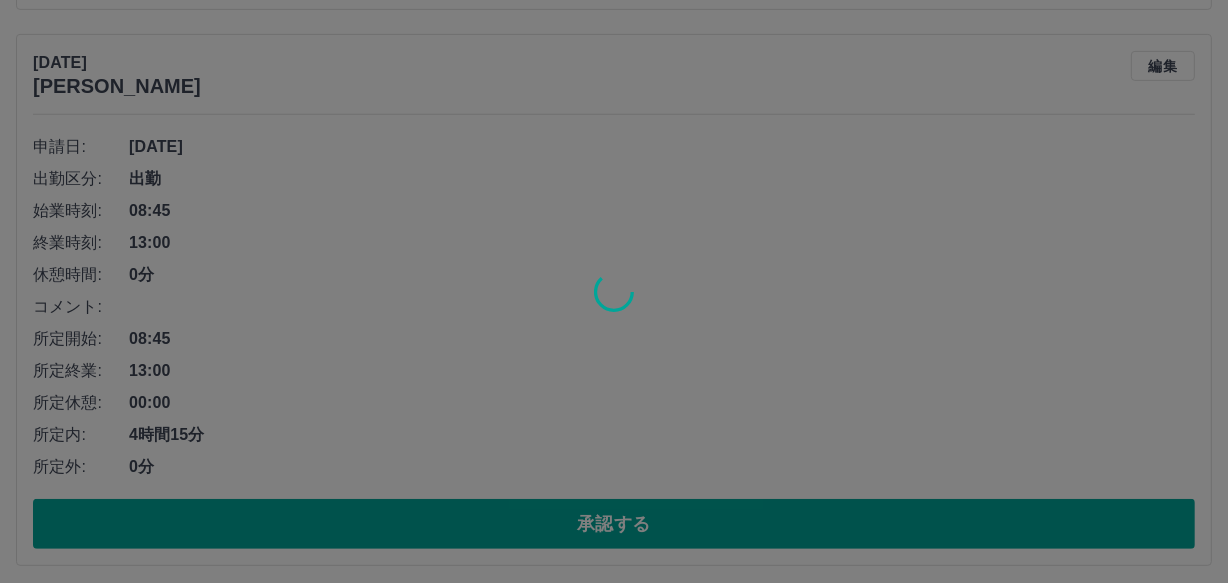 scroll, scrollTop: 202, scrollLeft: 0, axis: vertical 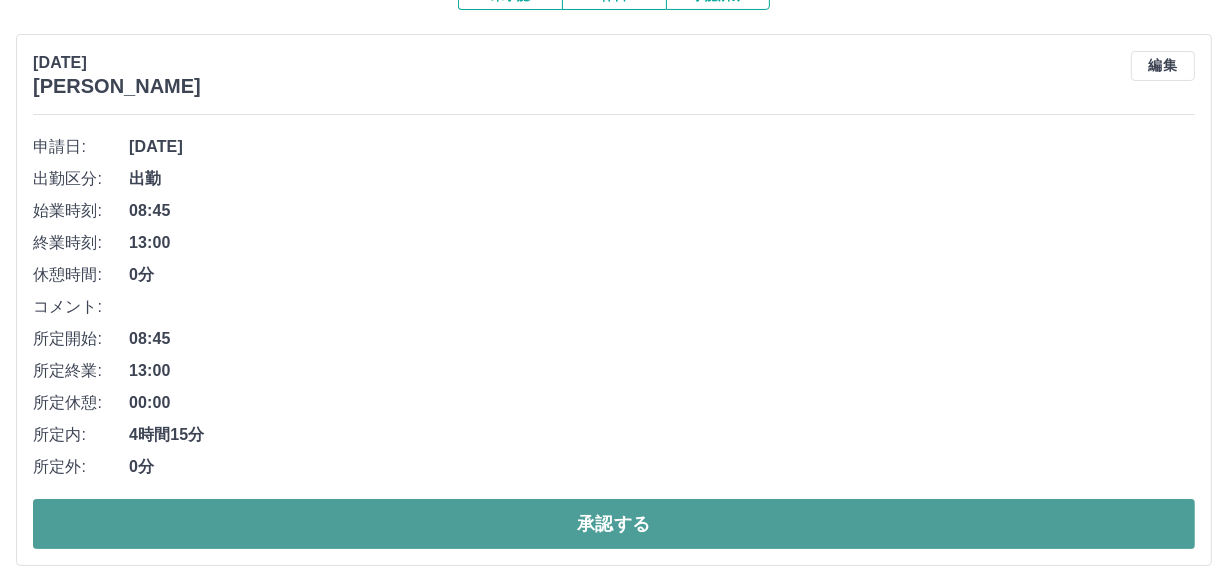 drag, startPoint x: 472, startPoint y: 509, endPoint x: 460, endPoint y: 515, distance: 13.416408 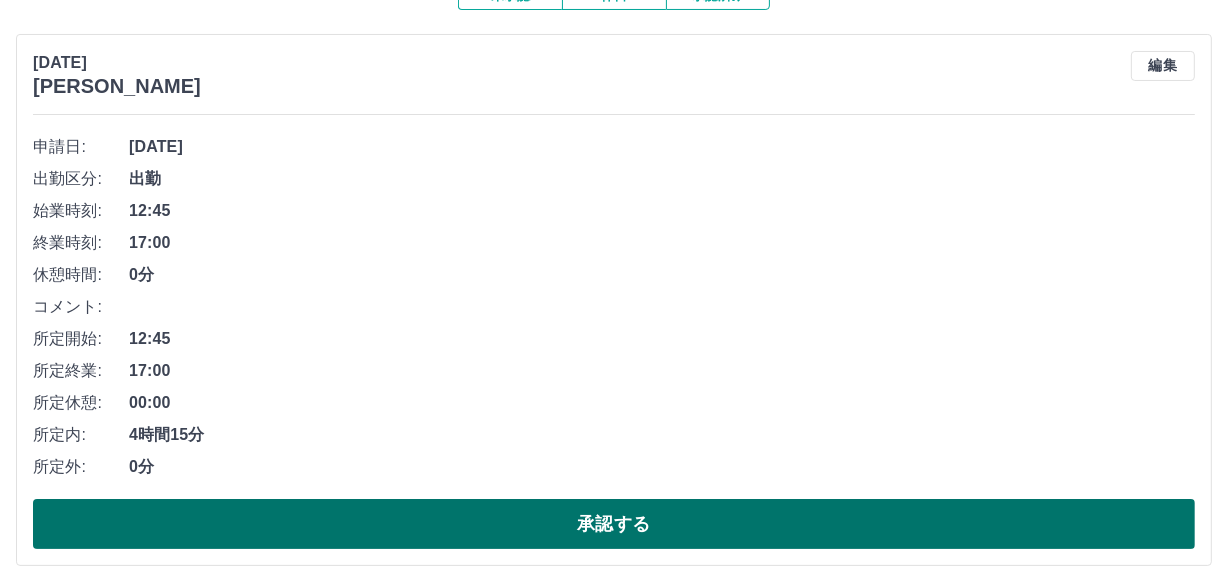 click on "承認する" at bounding box center (614, 524) 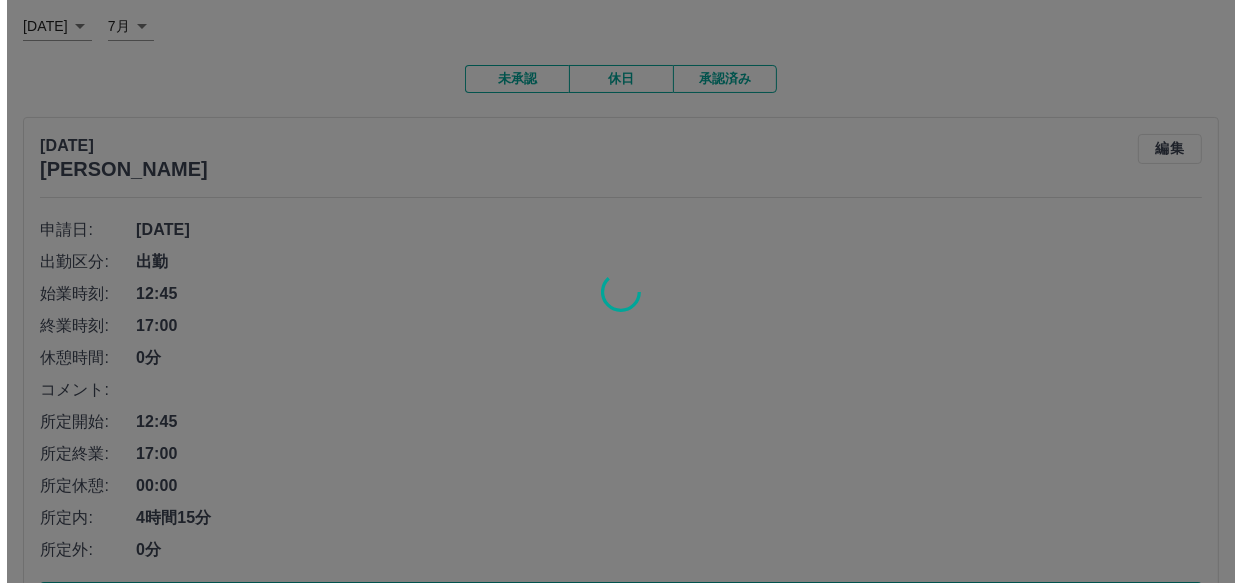 scroll, scrollTop: 0, scrollLeft: 0, axis: both 